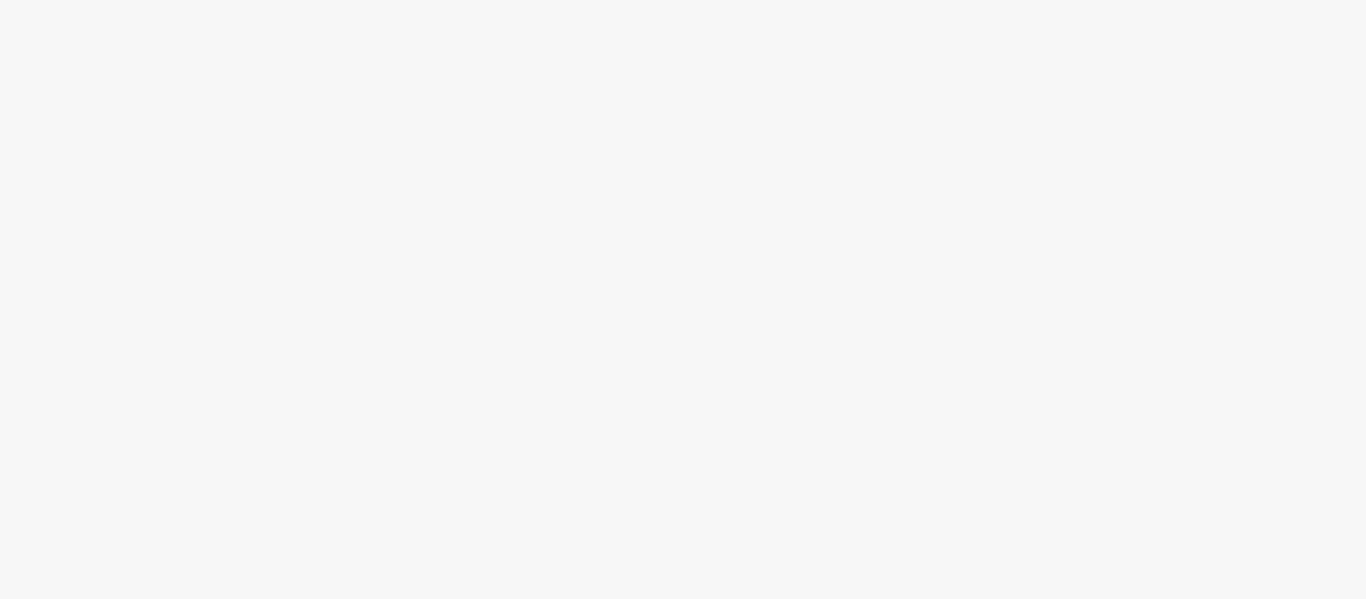 scroll, scrollTop: 0, scrollLeft: 0, axis: both 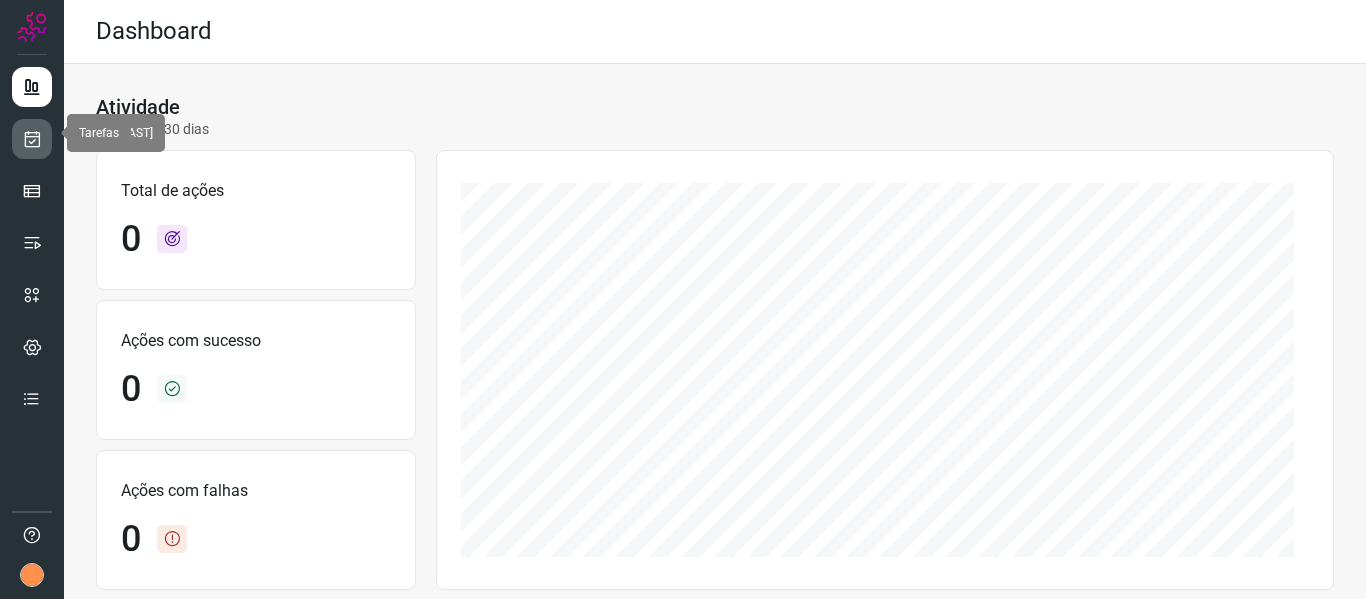 click at bounding box center (32, 139) 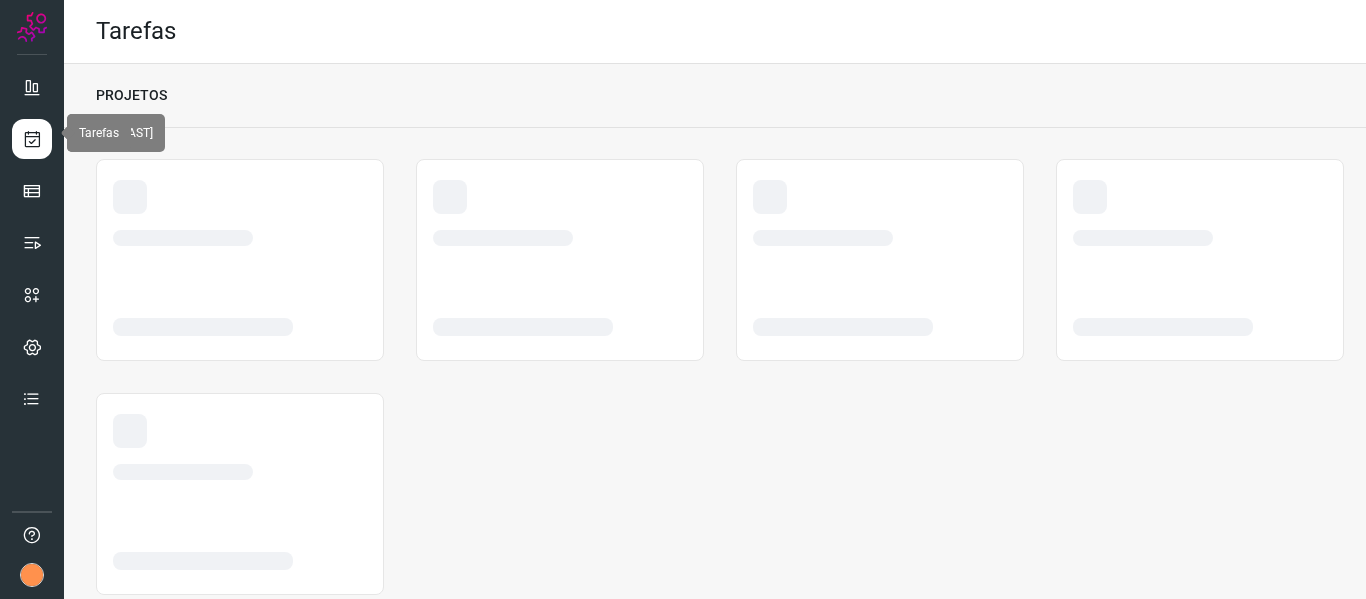 click at bounding box center (32, 139) 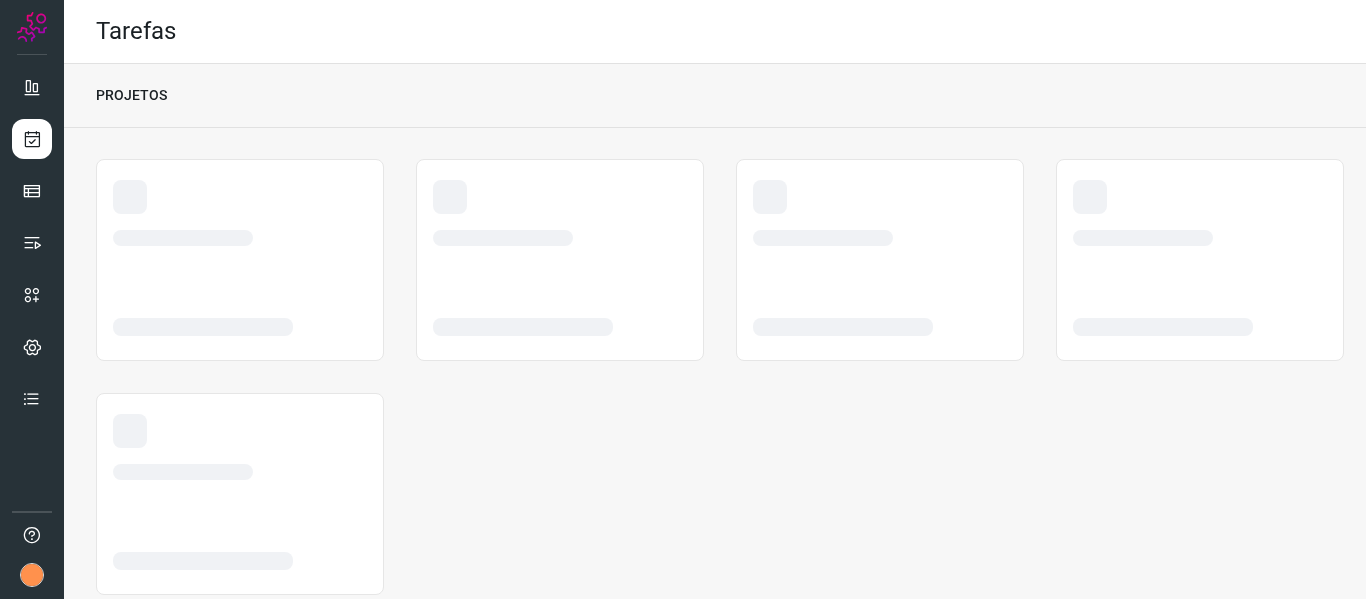 scroll, scrollTop: 0, scrollLeft: 0, axis: both 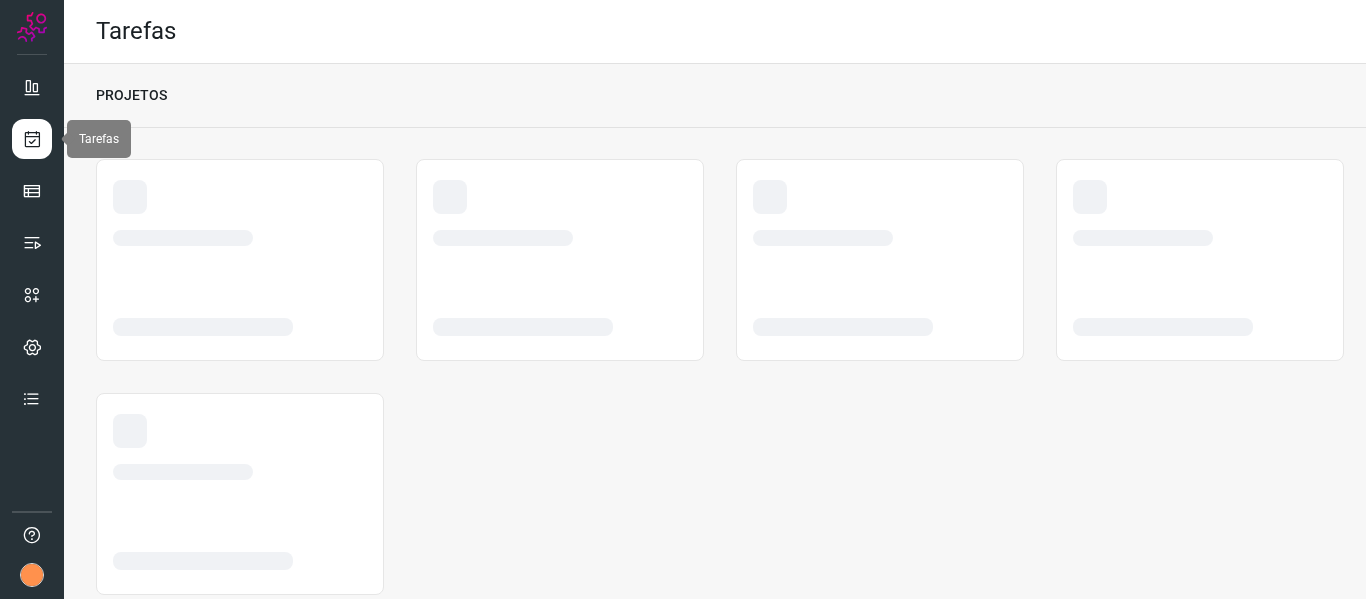 click at bounding box center (32, 139) 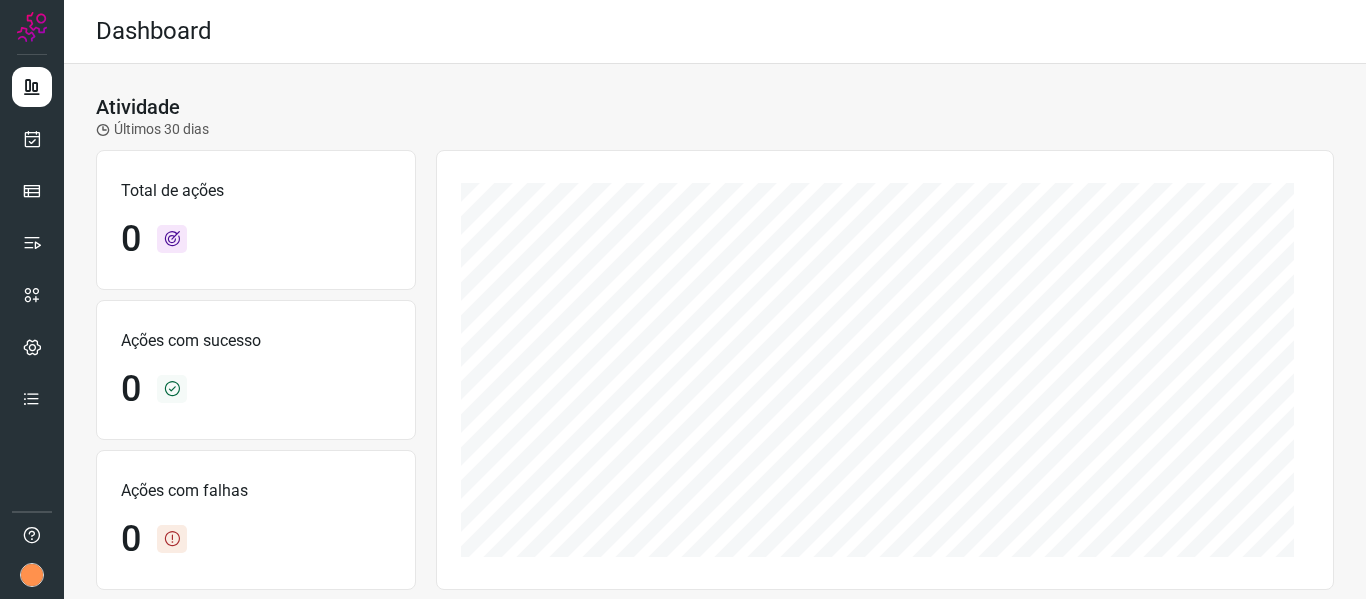 scroll, scrollTop: 0, scrollLeft: 0, axis: both 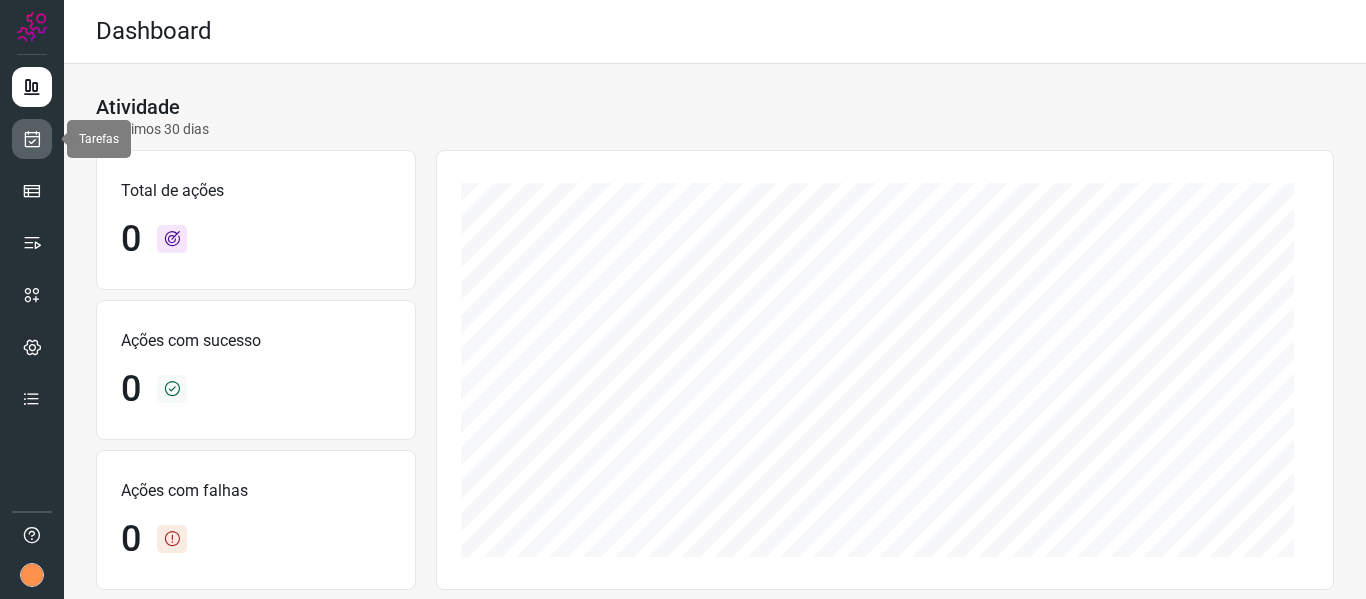click at bounding box center [32, 139] 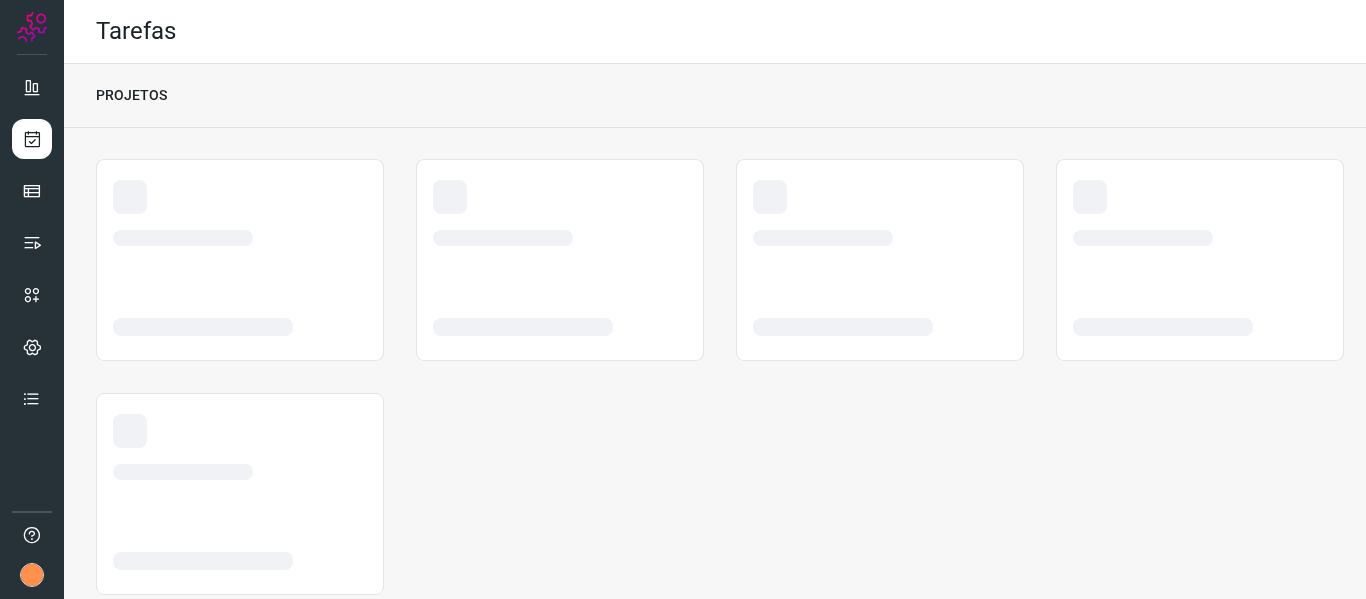 scroll, scrollTop: 46, scrollLeft: 0, axis: vertical 